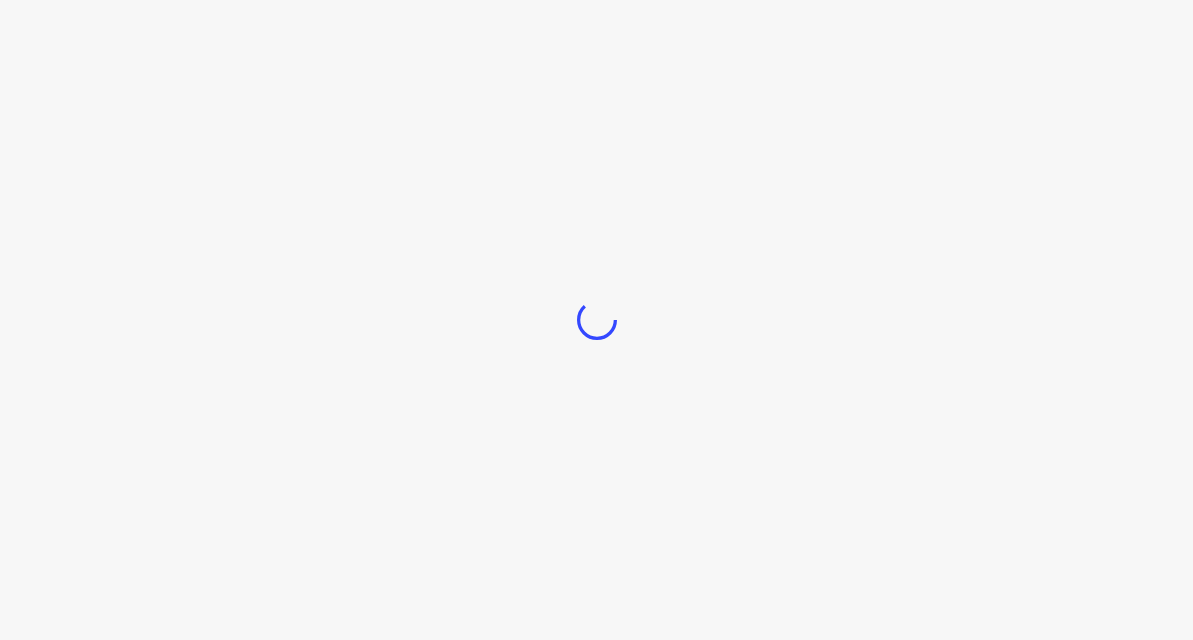 scroll, scrollTop: 0, scrollLeft: 0, axis: both 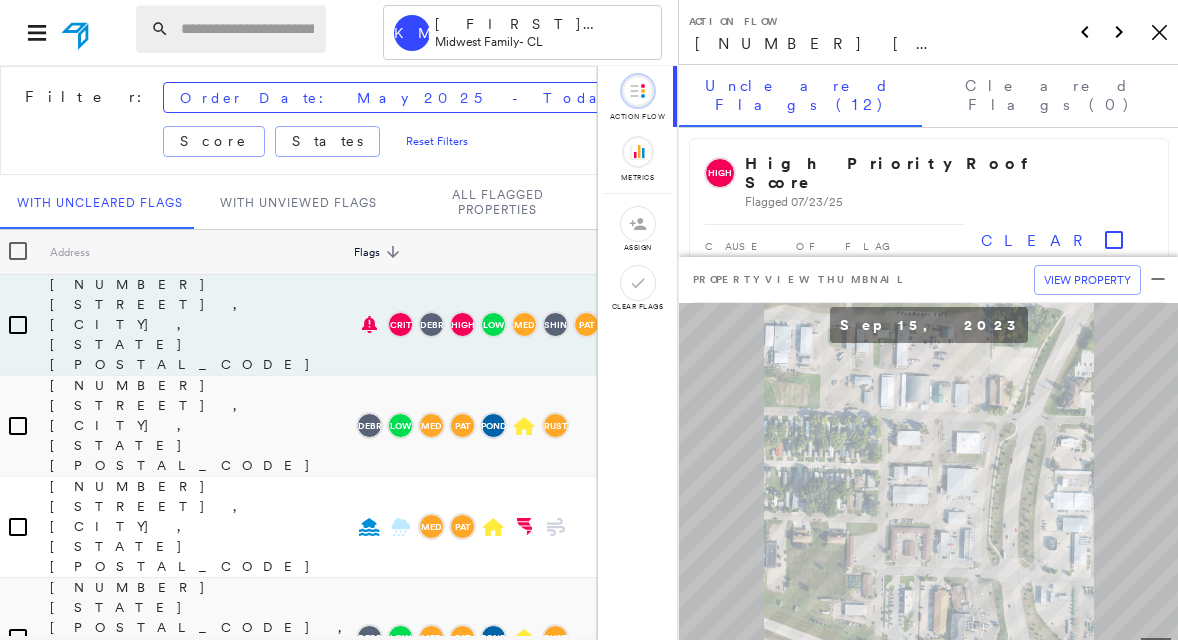 click at bounding box center (247, 29) 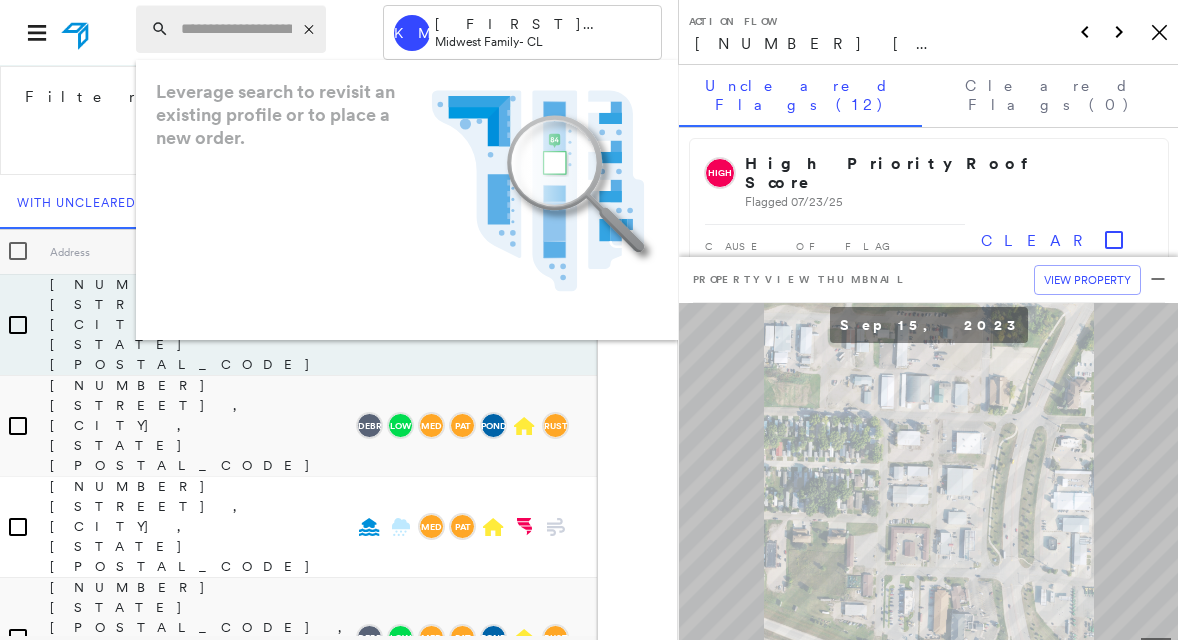 paste on "**********" 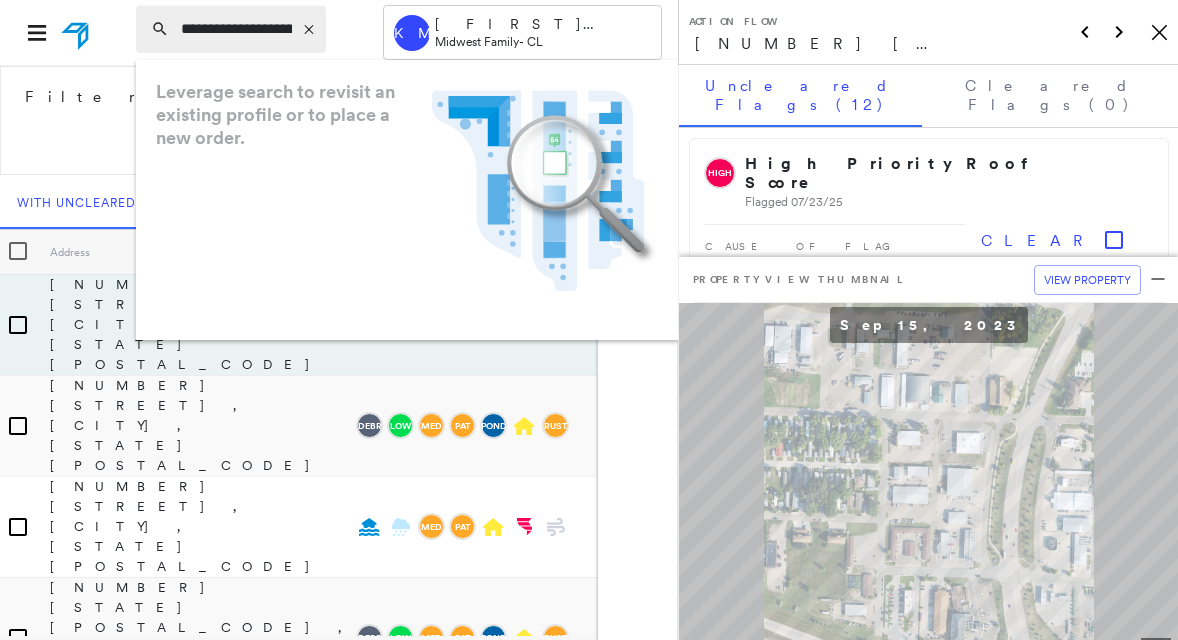 scroll, scrollTop: 0, scrollLeft: 150, axis: horizontal 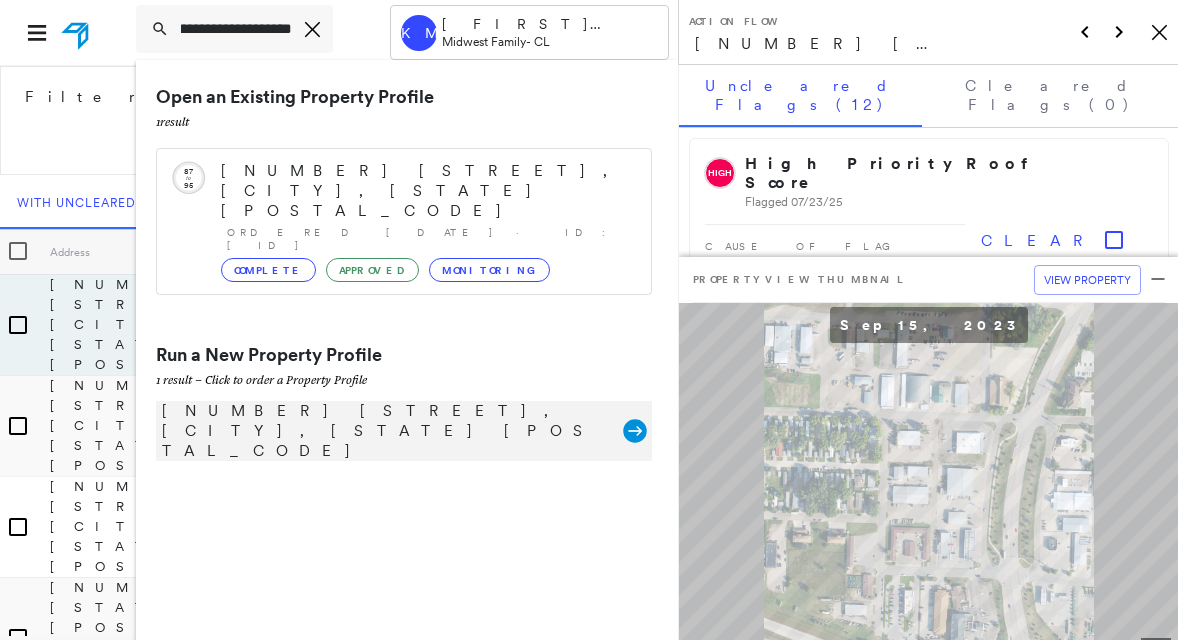 click 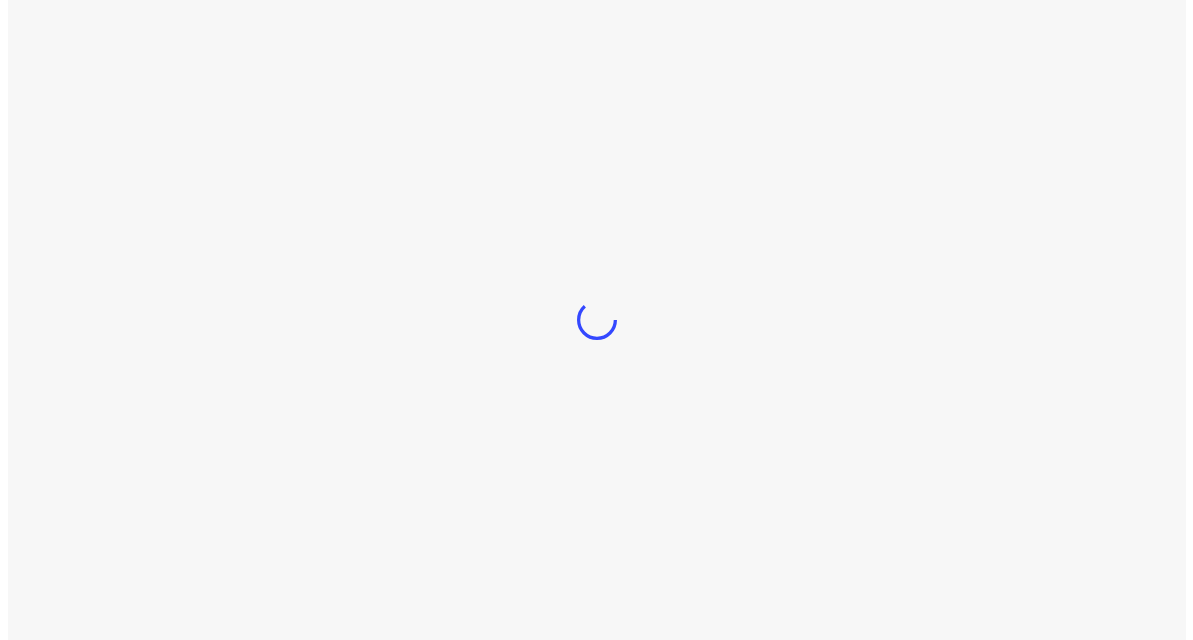 scroll, scrollTop: 0, scrollLeft: 0, axis: both 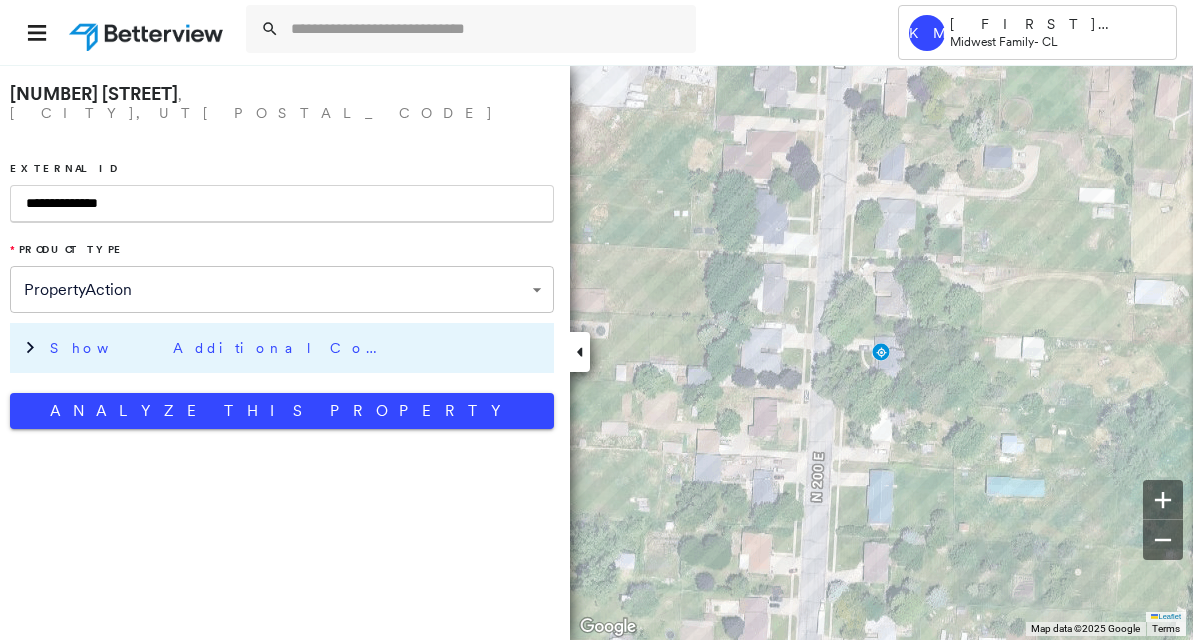 type on "**********" 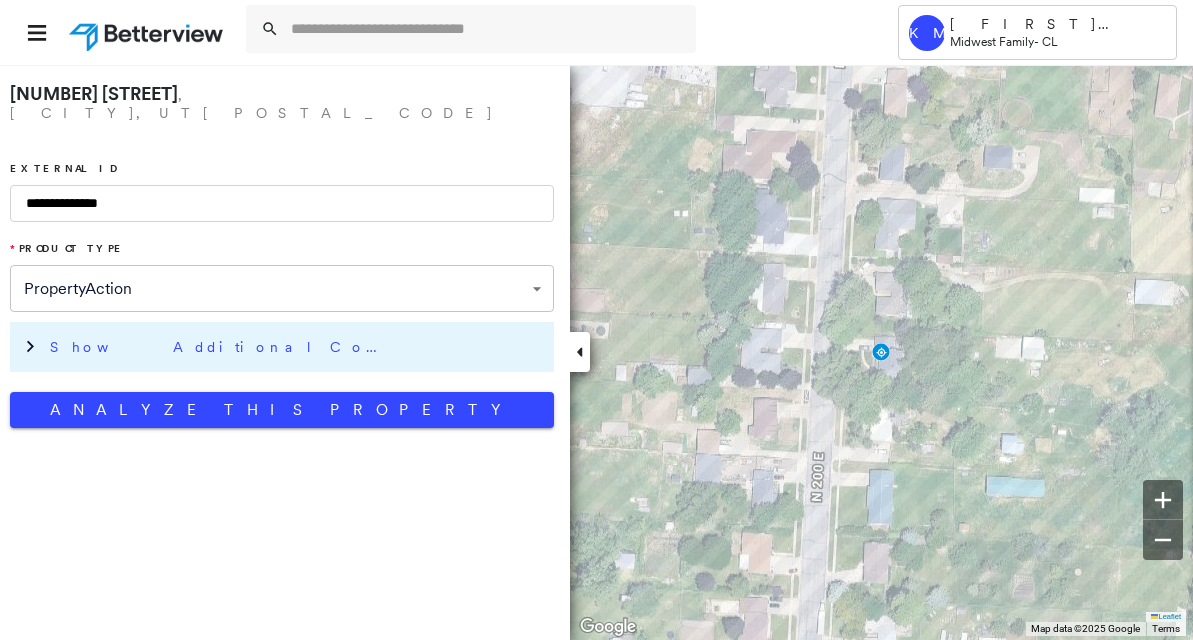 click on "Show Additional Company Data" at bounding box center [220, 347] 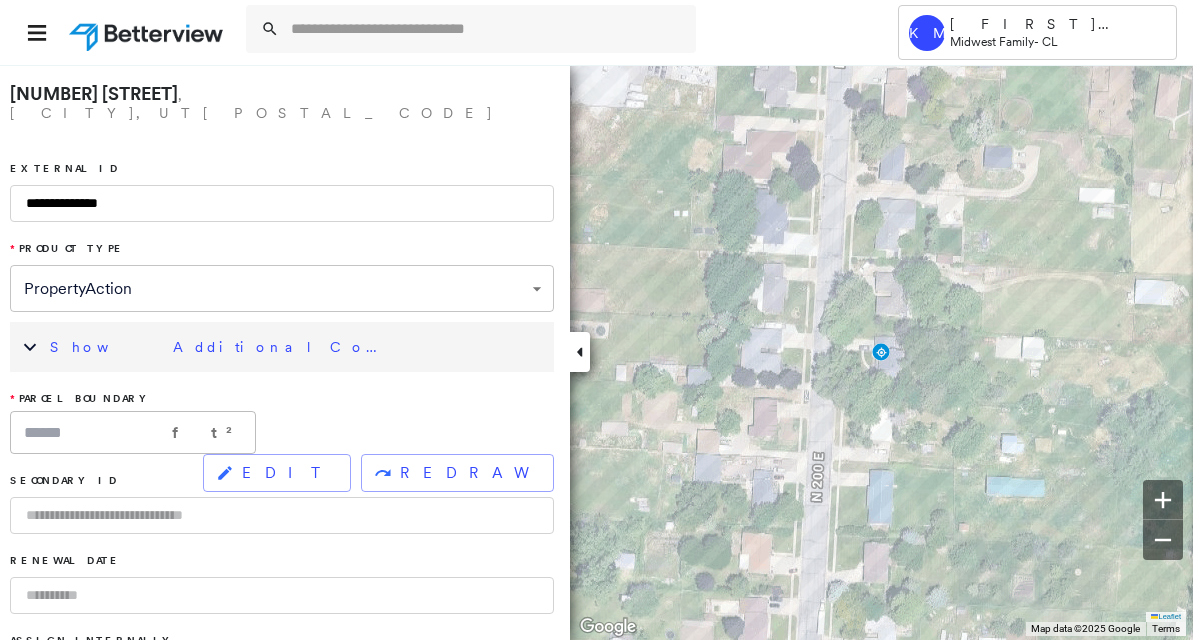 scroll, scrollTop: 100, scrollLeft: 0, axis: vertical 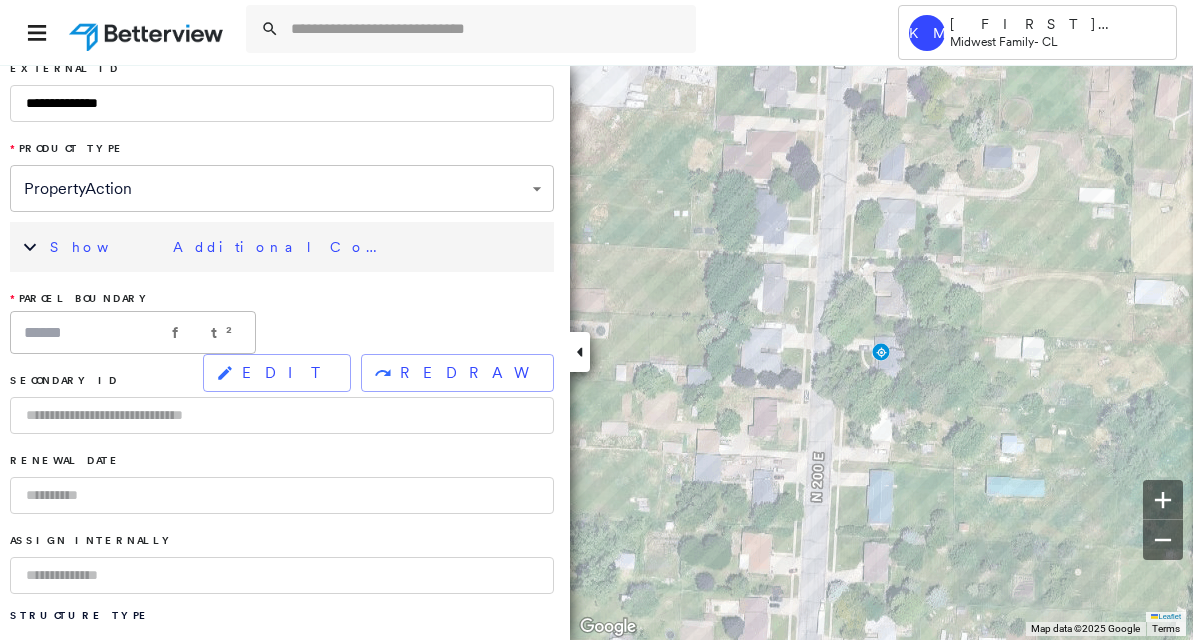 click at bounding box center (282, 575) 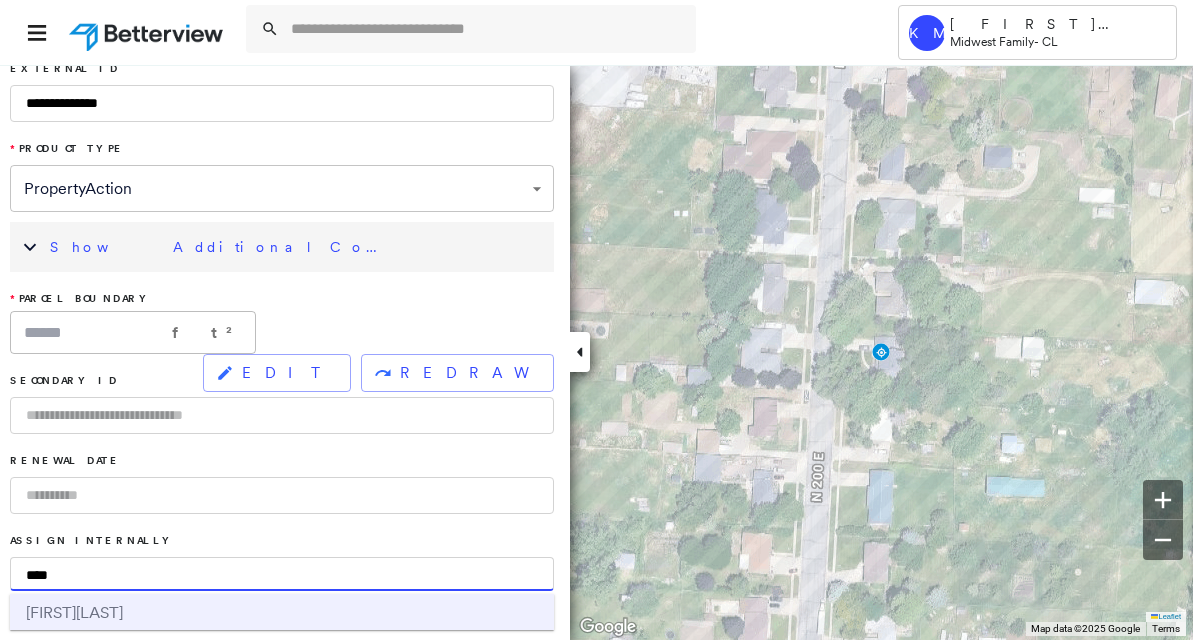 type on "****" 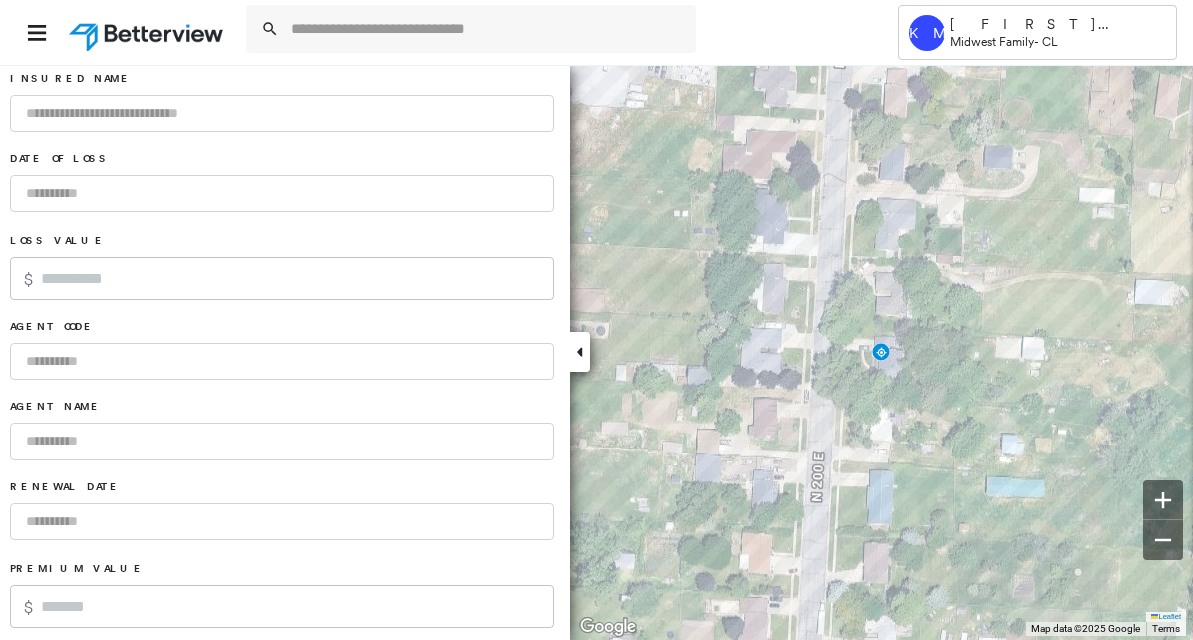 scroll, scrollTop: 1444, scrollLeft: 0, axis: vertical 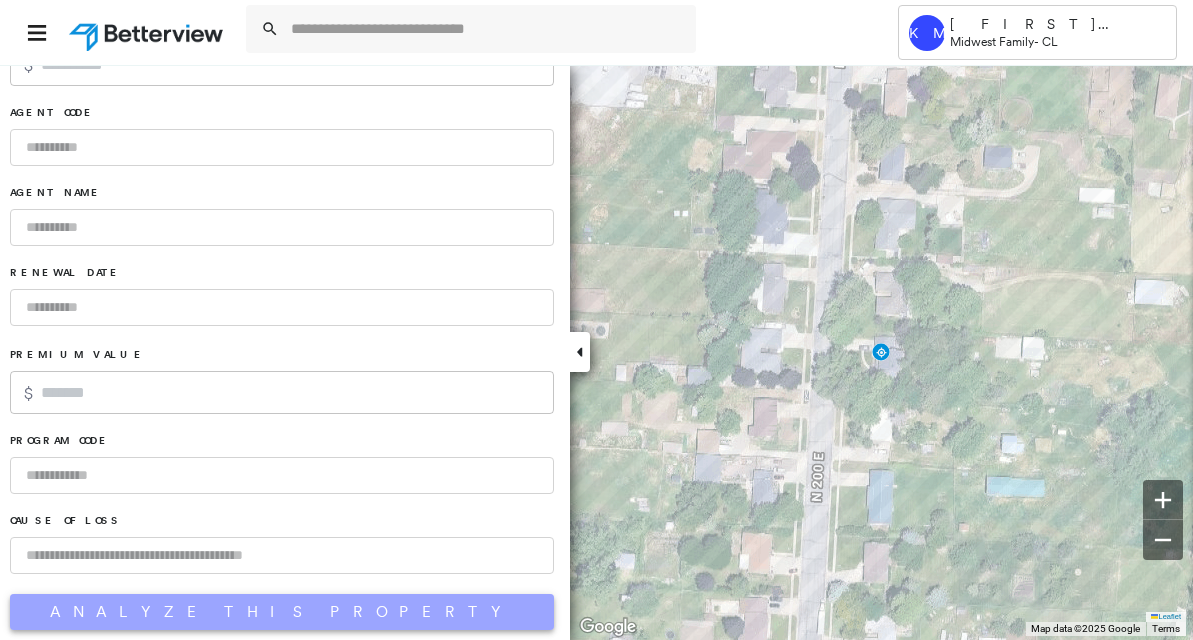 click on "Analyze This Property" at bounding box center (282, 612) 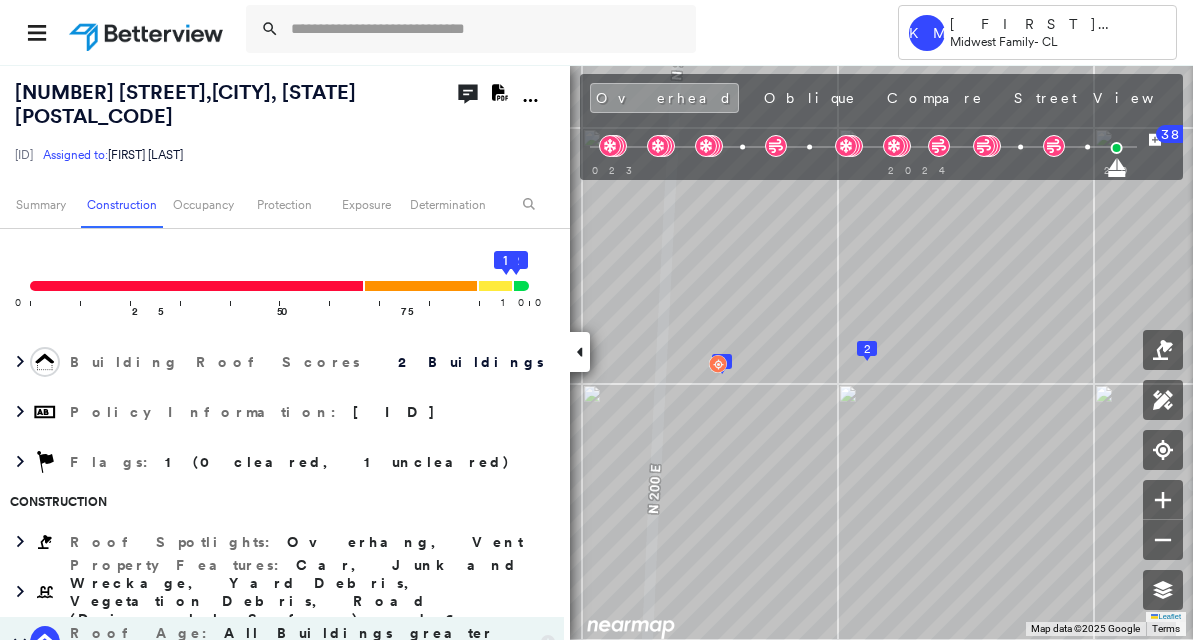 scroll, scrollTop: 0, scrollLeft: 0, axis: both 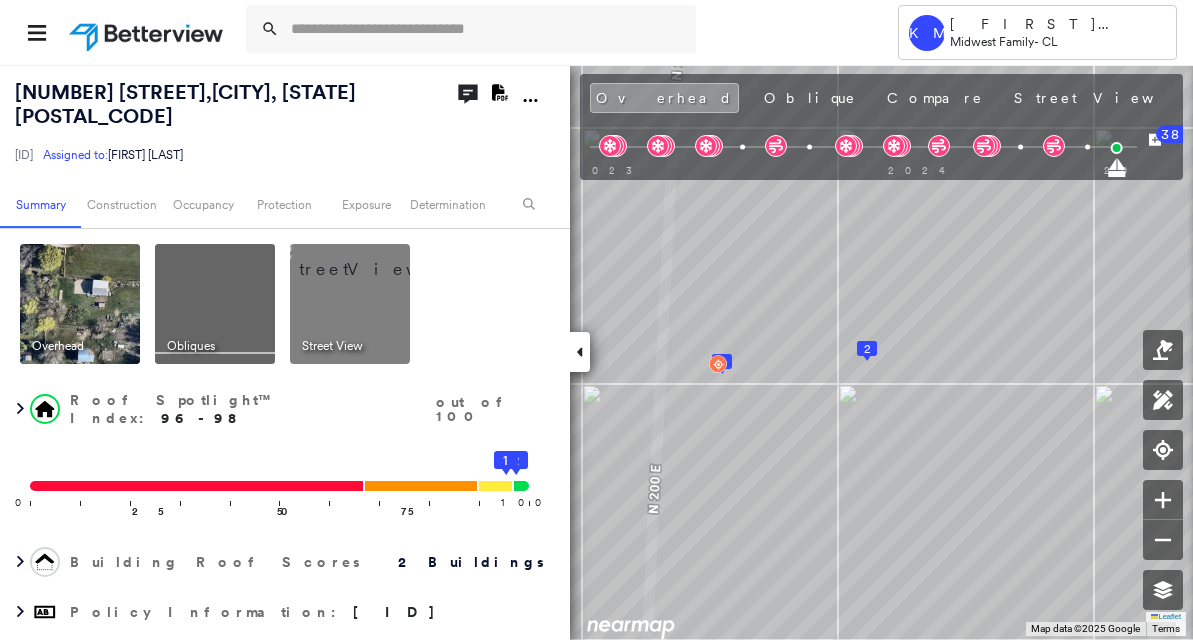 click 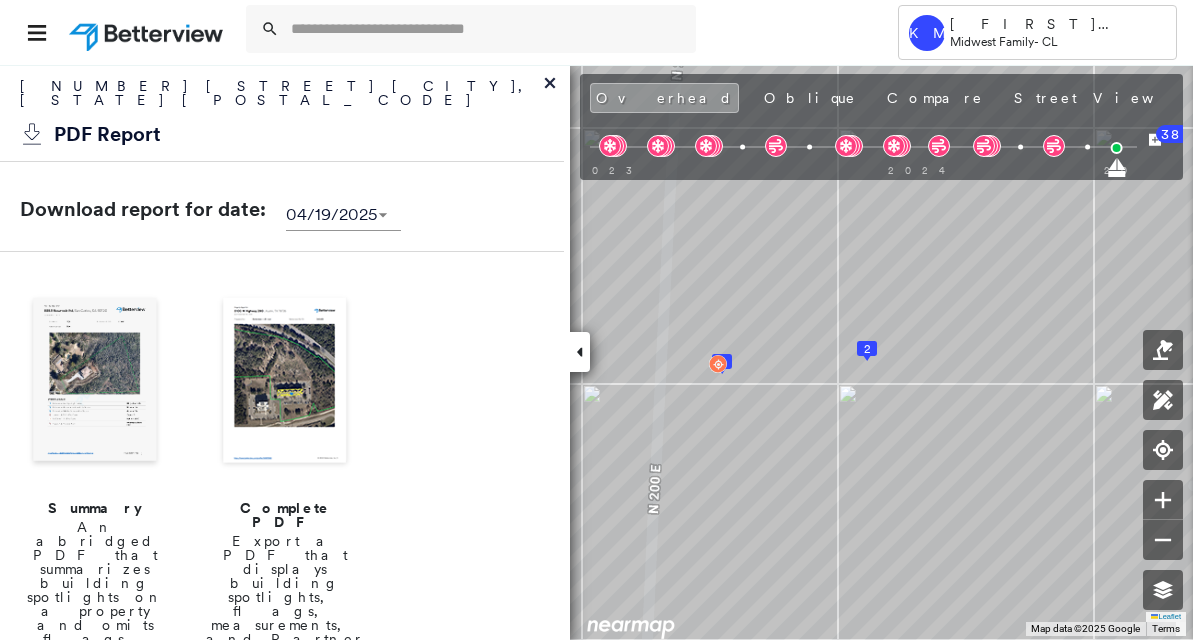 click at bounding box center [285, 382] 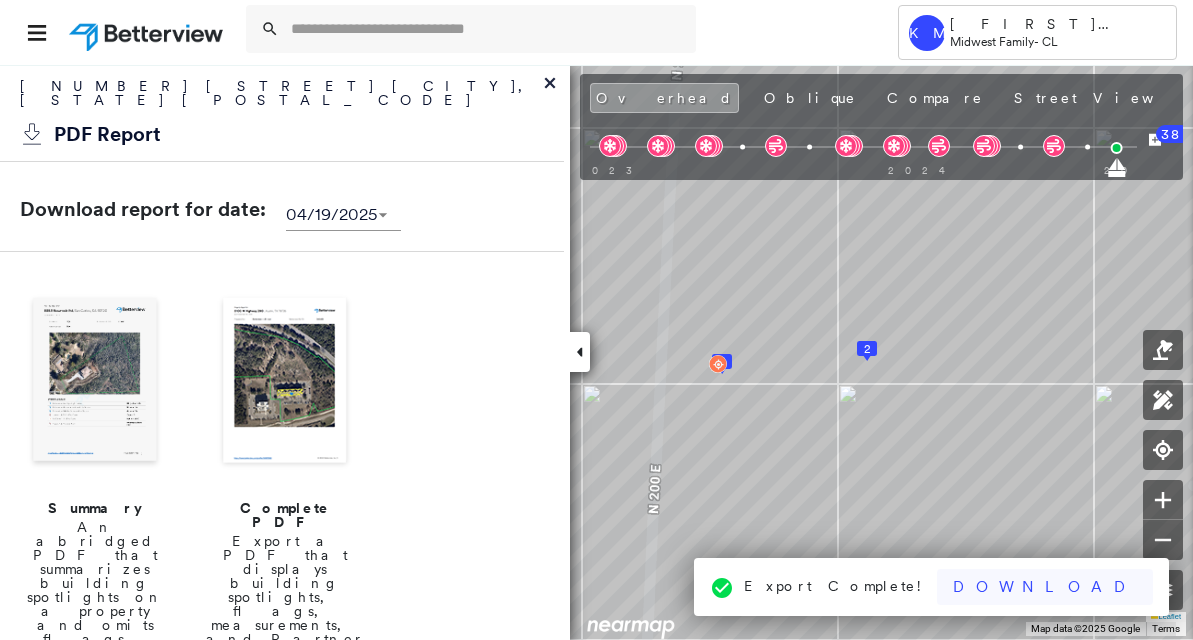 click on "Download" at bounding box center [1045, 587] 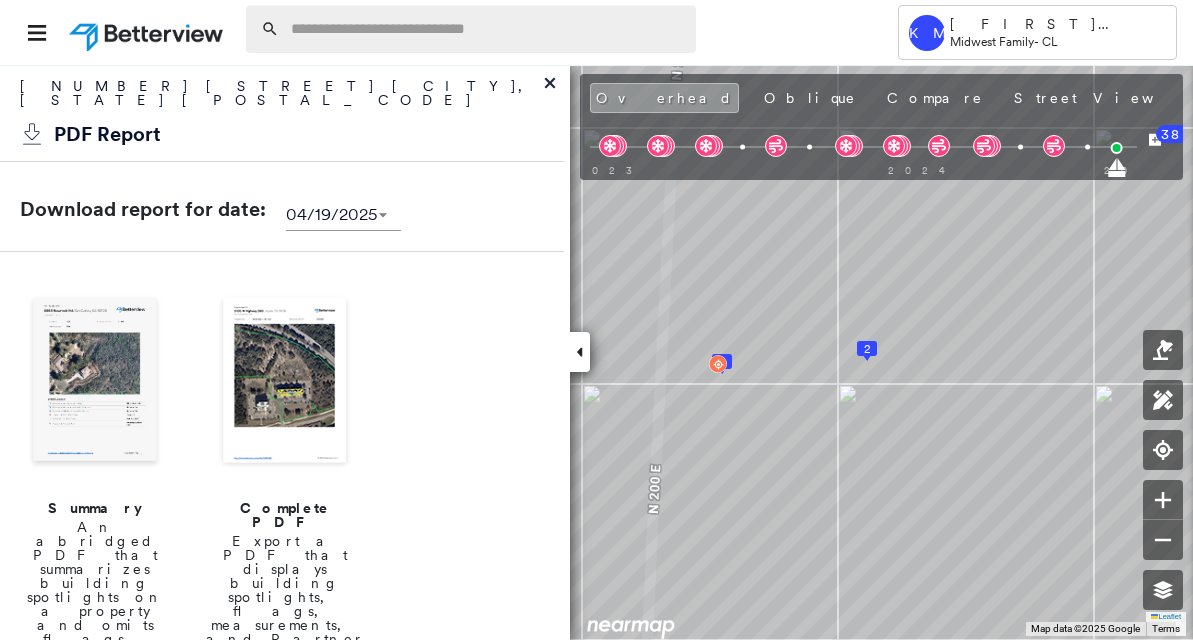 click at bounding box center [487, 29] 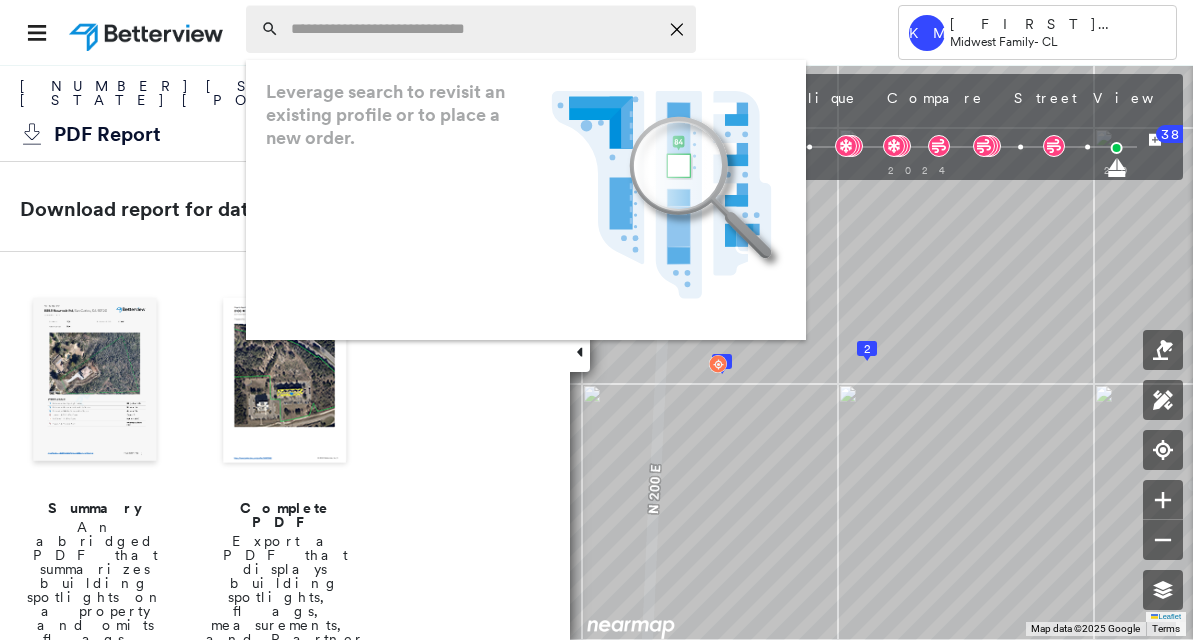 paste on "**********" 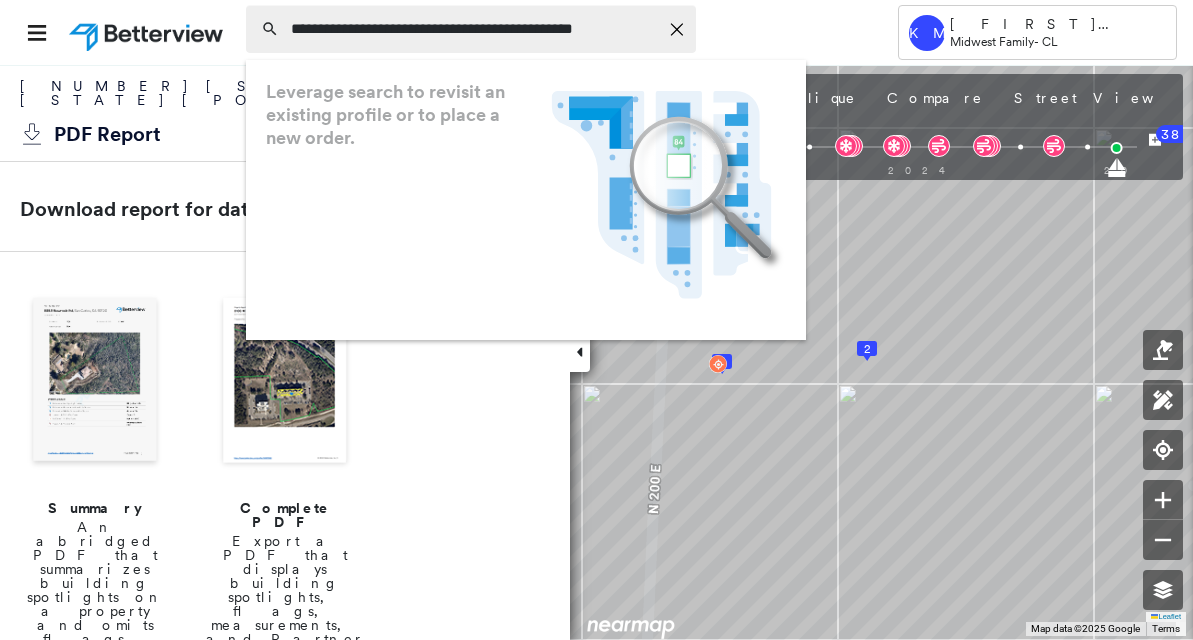 scroll, scrollTop: 0, scrollLeft: 17, axis: horizontal 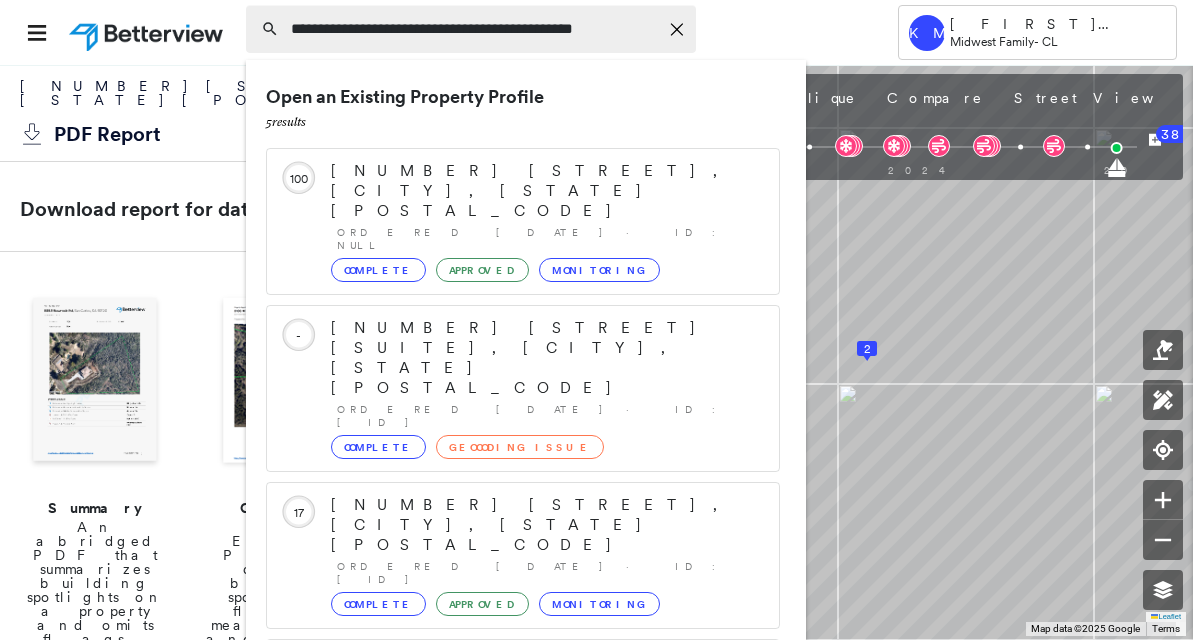 click on "**********" at bounding box center (474, 29) 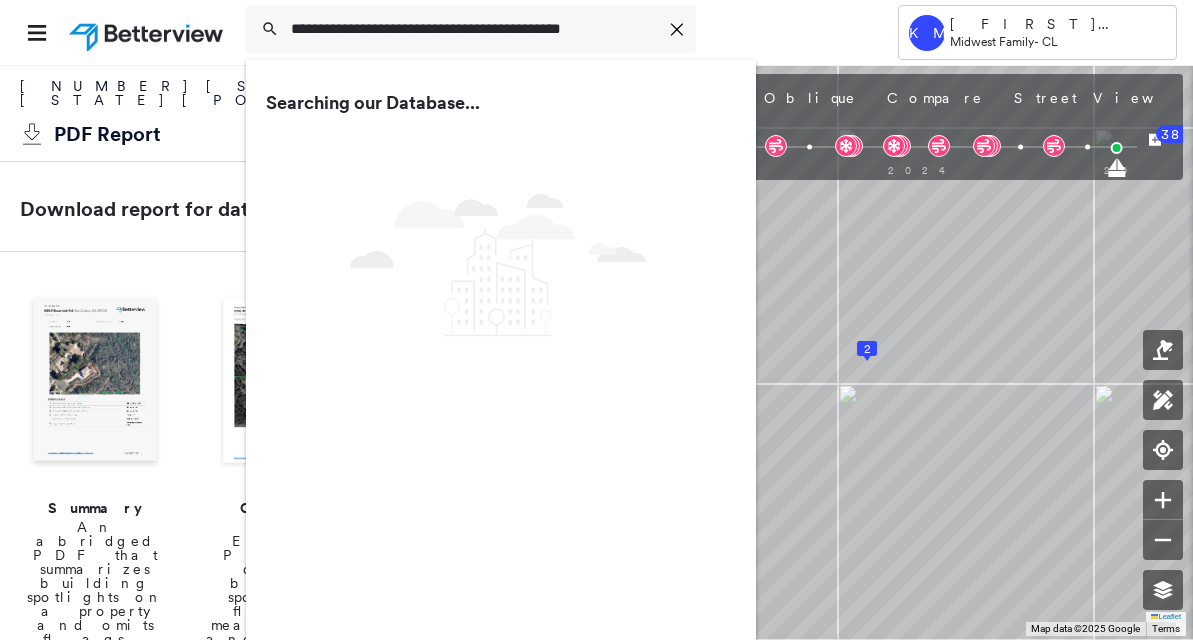 scroll, scrollTop: 0, scrollLeft: 0, axis: both 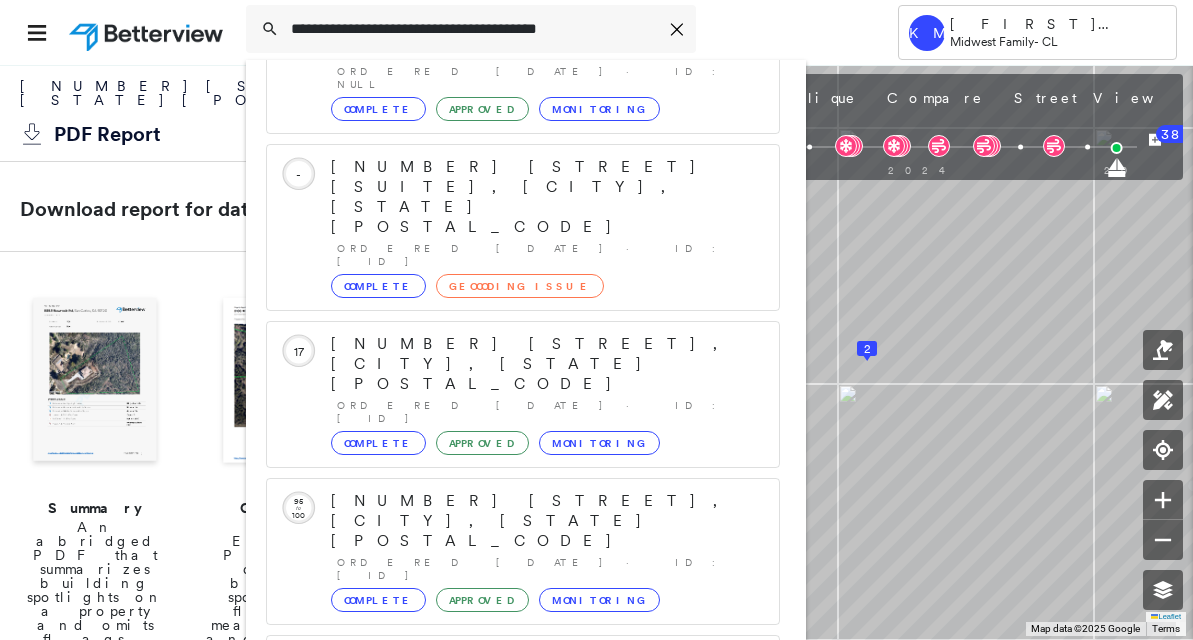 type on "**********" 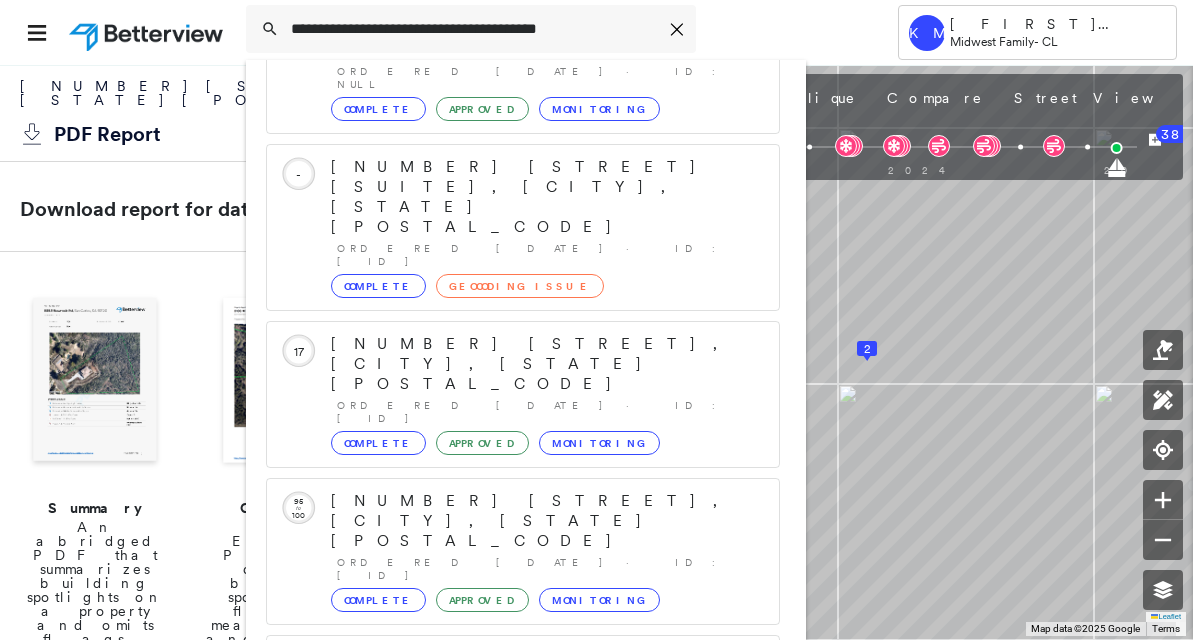 click 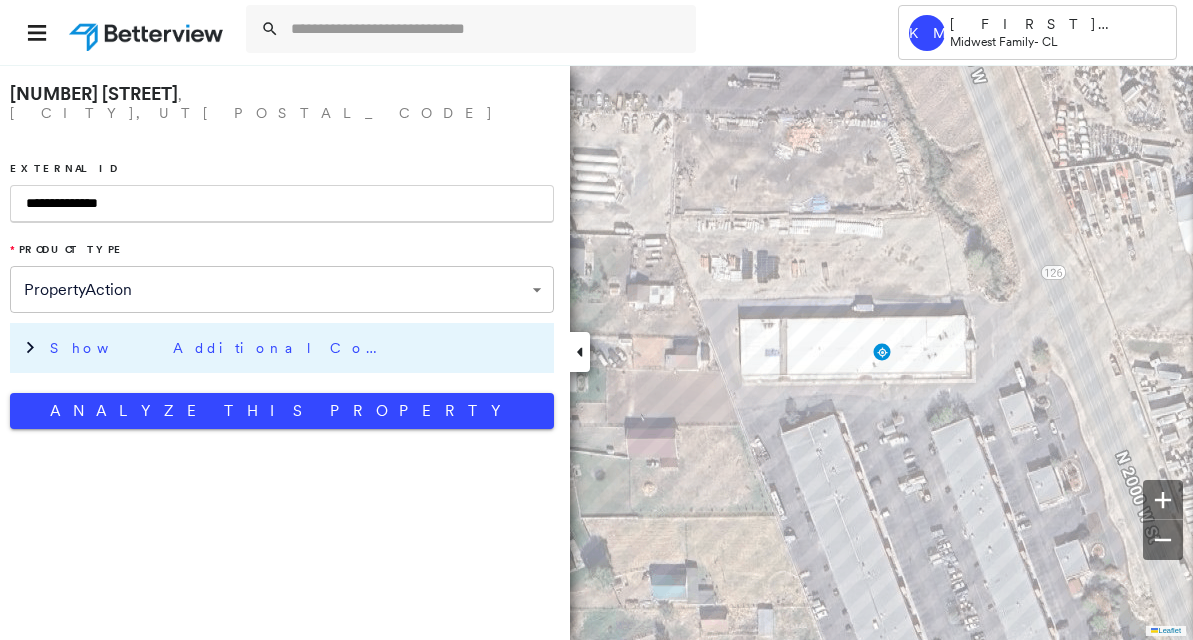 type on "**********" 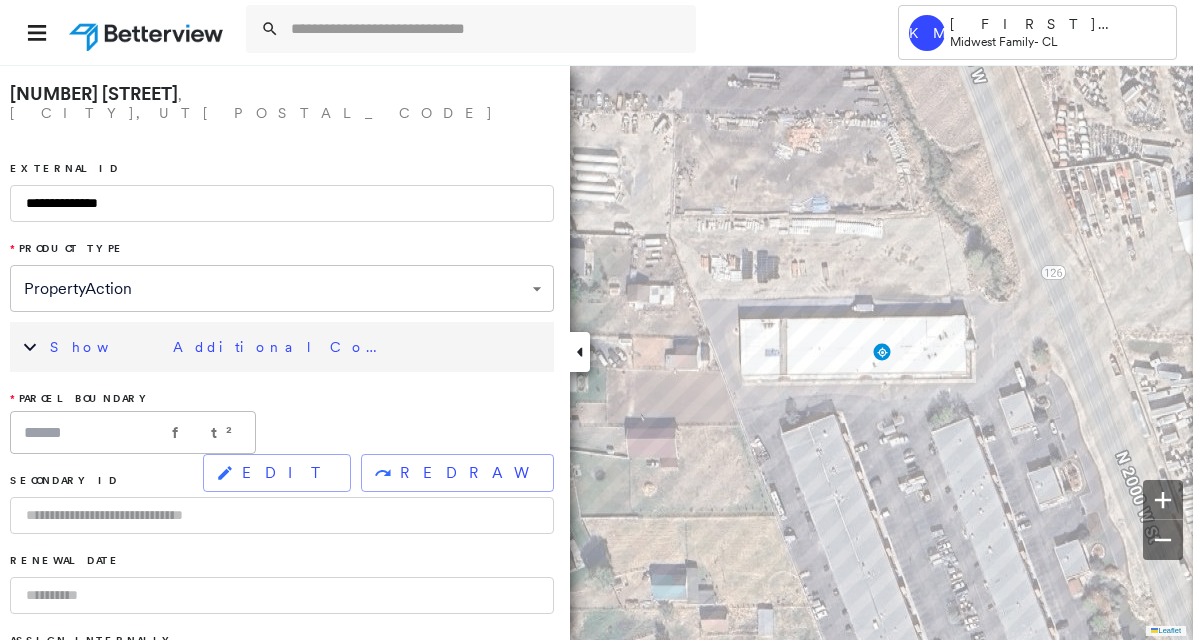 scroll, scrollTop: 200, scrollLeft: 0, axis: vertical 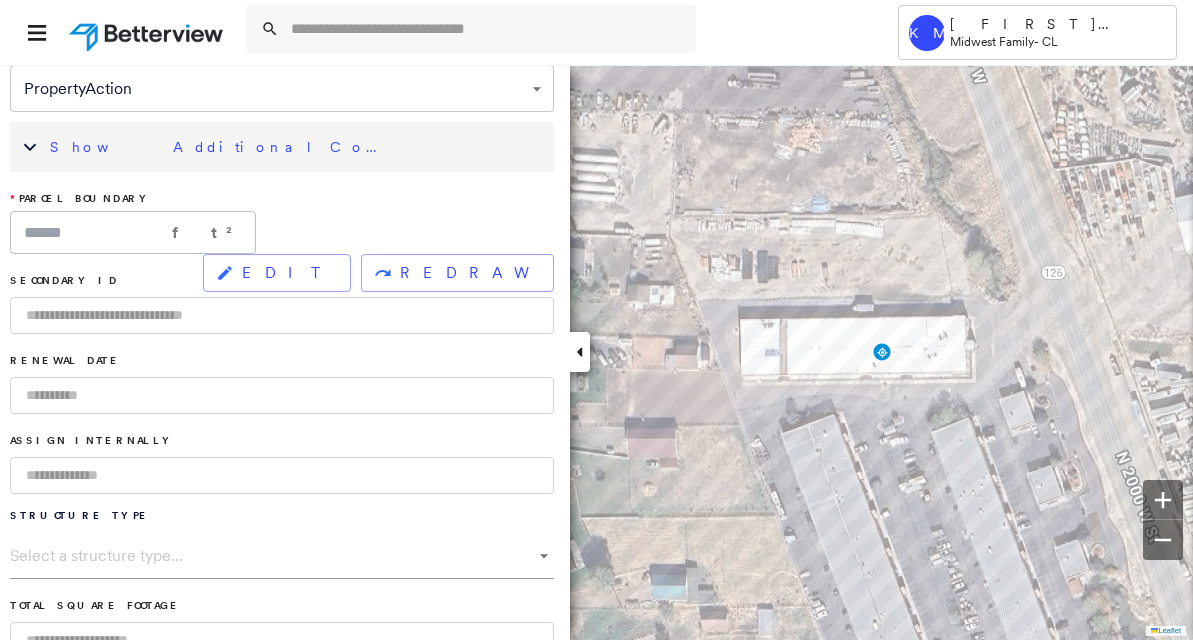 click at bounding box center (282, 475) 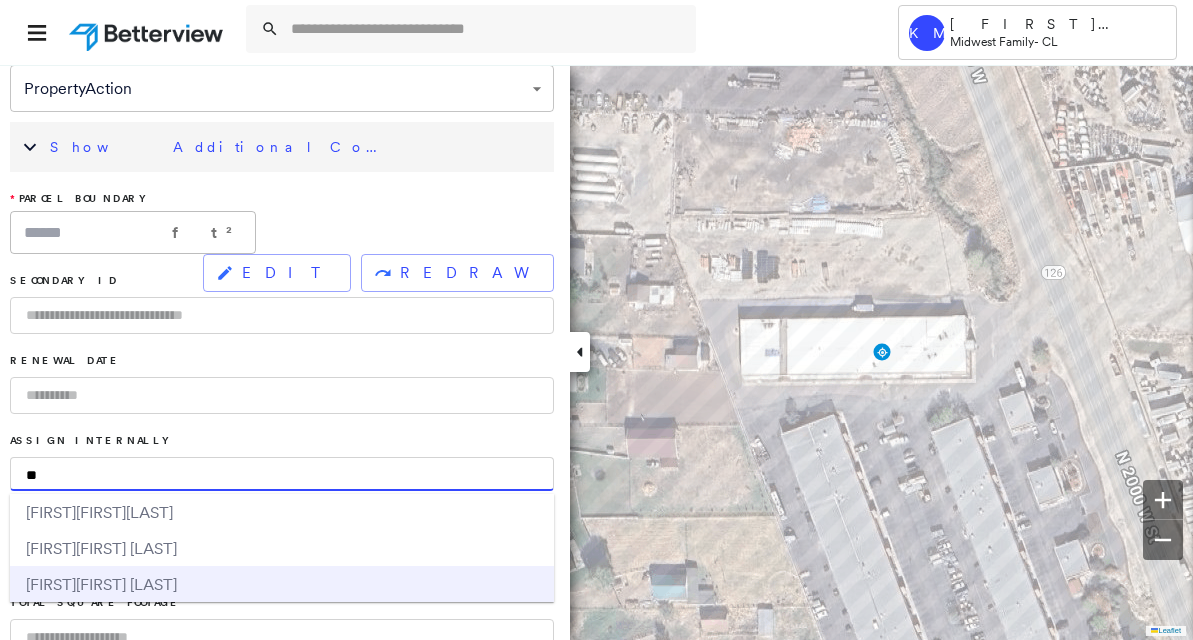 type on "**" 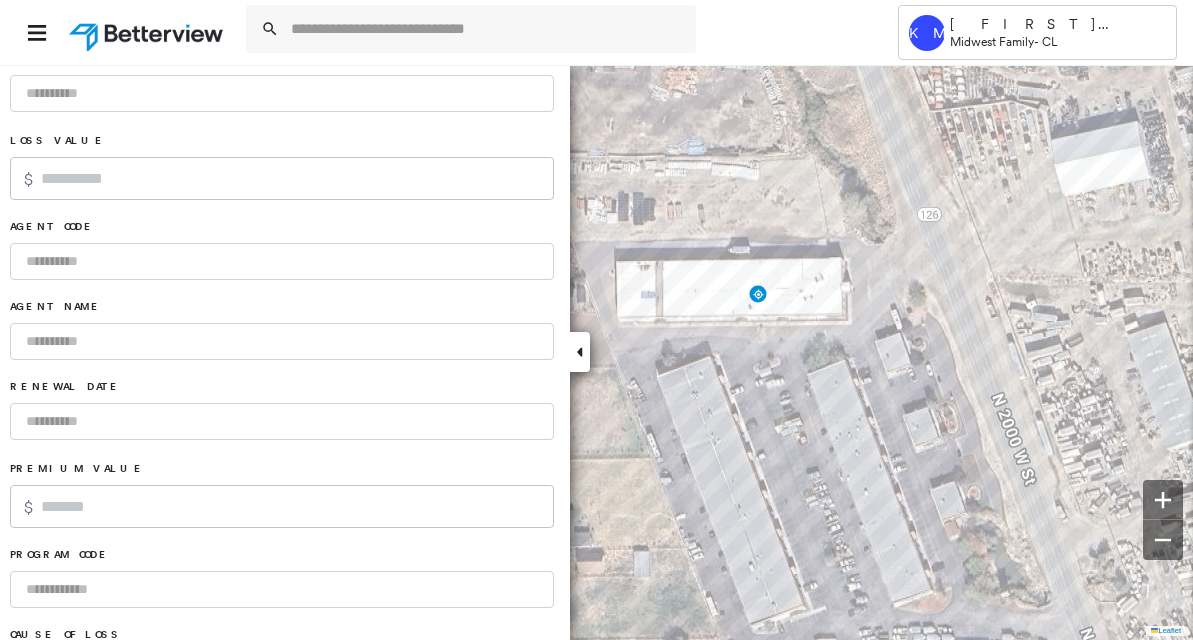 scroll, scrollTop: 1444, scrollLeft: 0, axis: vertical 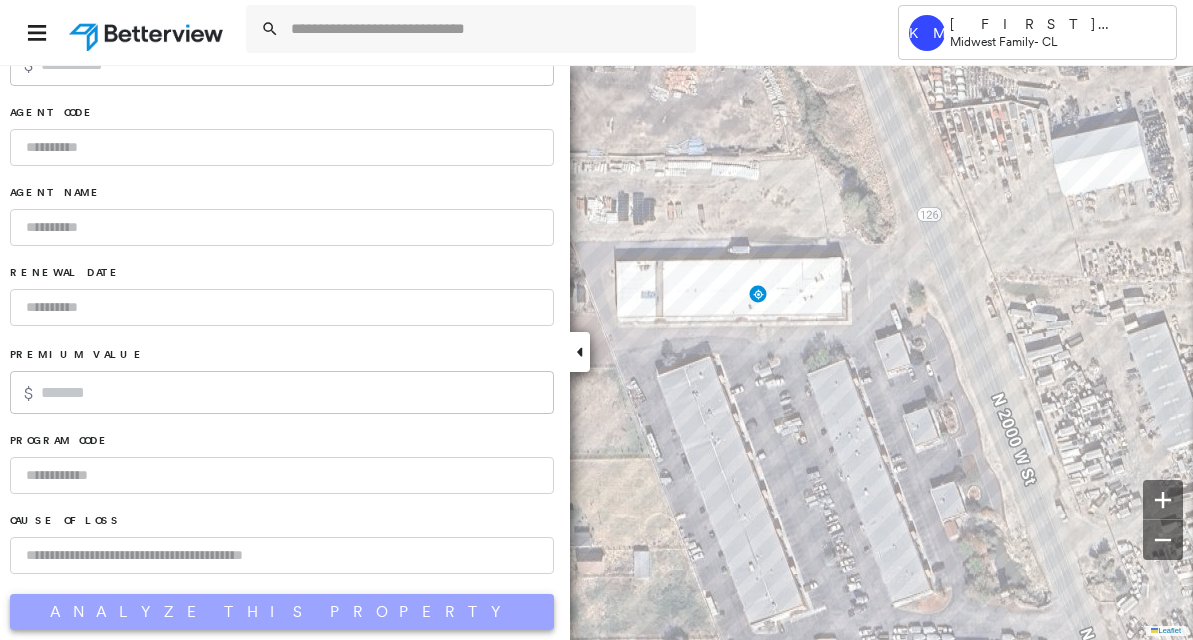 click on "Analyze This Property" at bounding box center [282, 612] 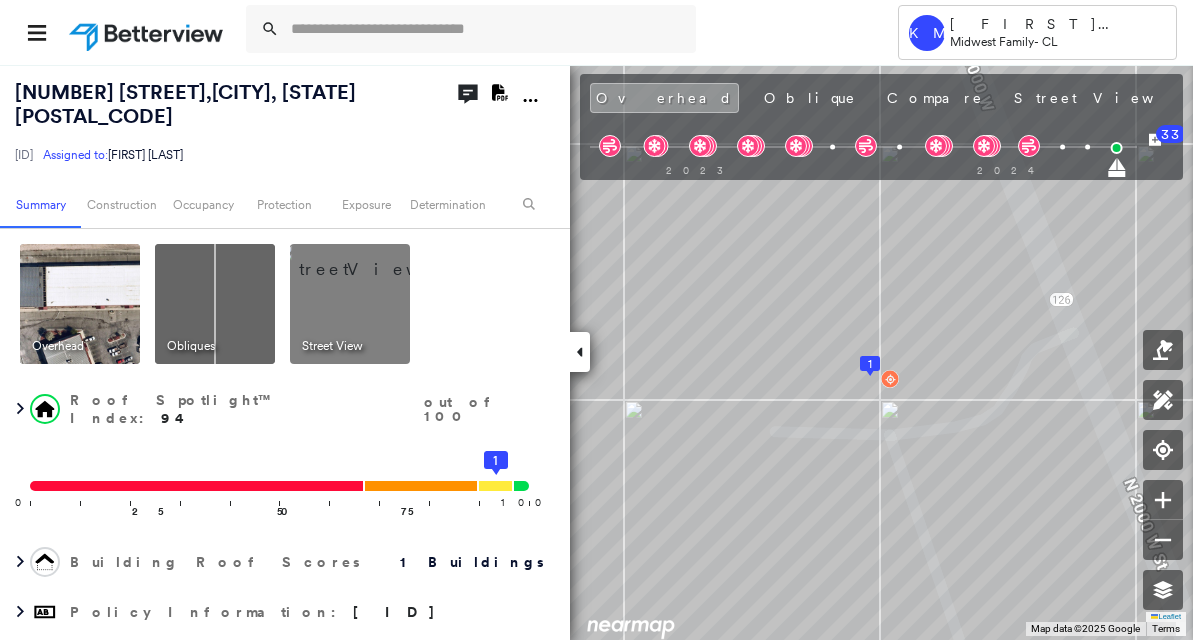 click on "Download PDF Report" 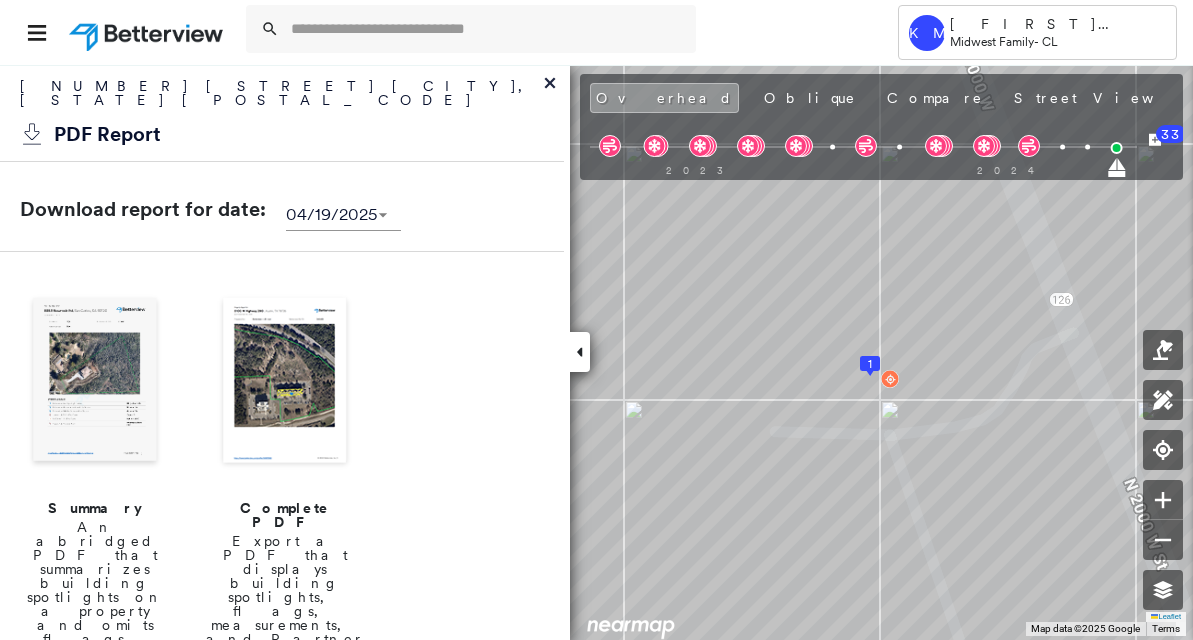 click at bounding box center (285, 382) 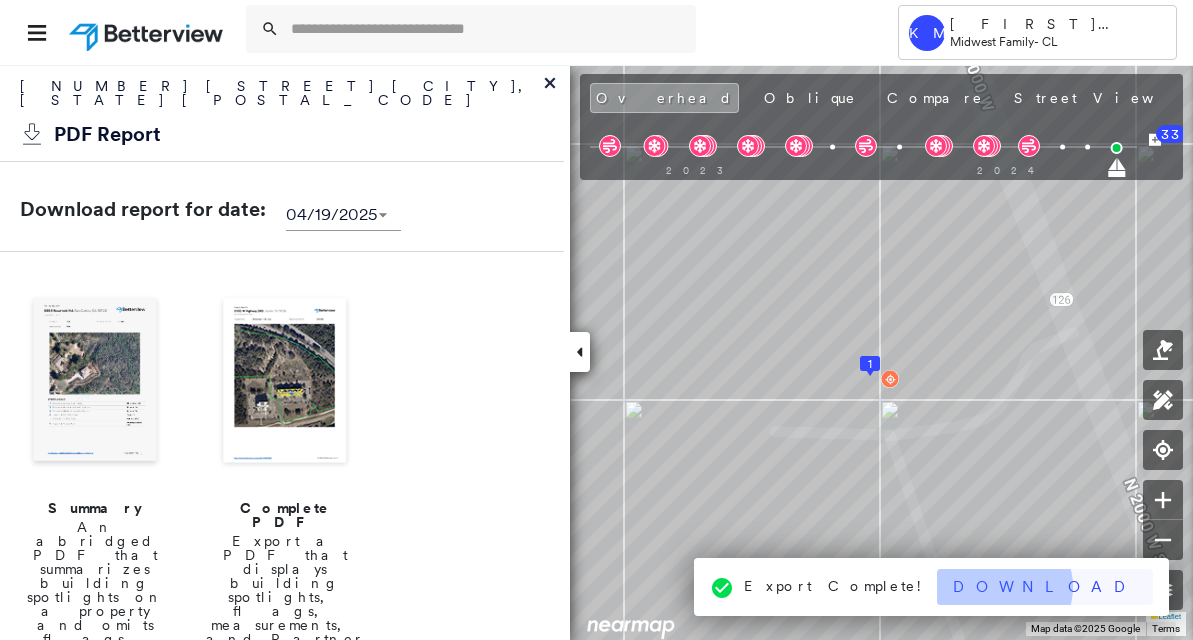 click on "Download" at bounding box center [1045, 587] 